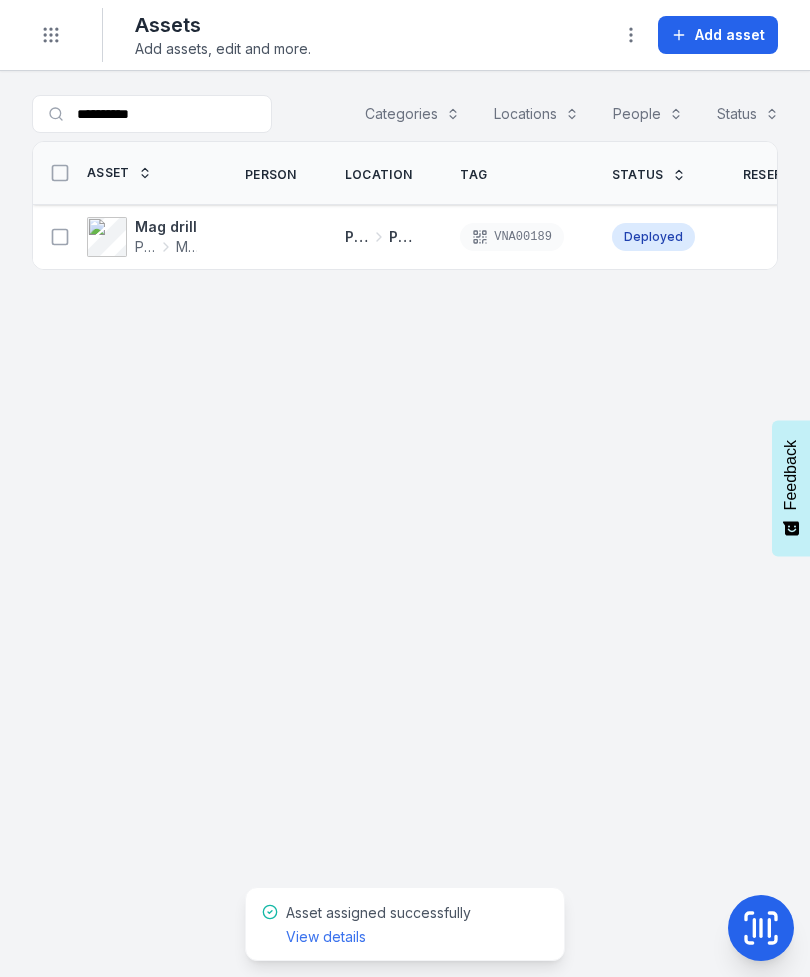 scroll, scrollTop: 0, scrollLeft: 0, axis: both 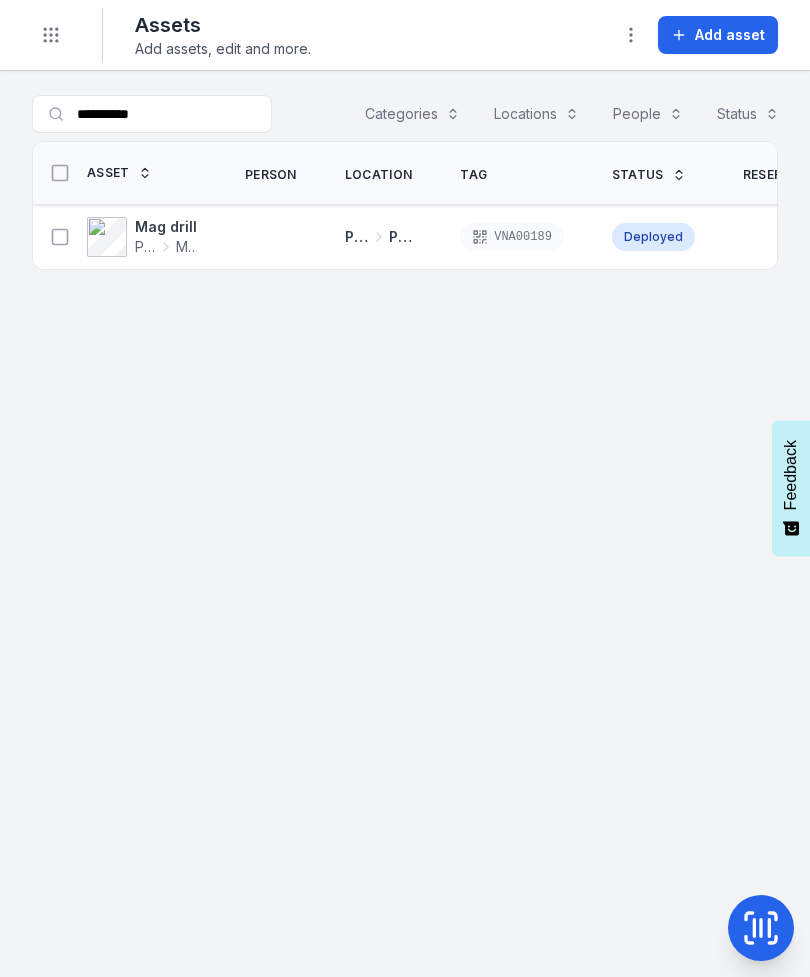 click on "Toggle Navigation" at bounding box center [51, 35] 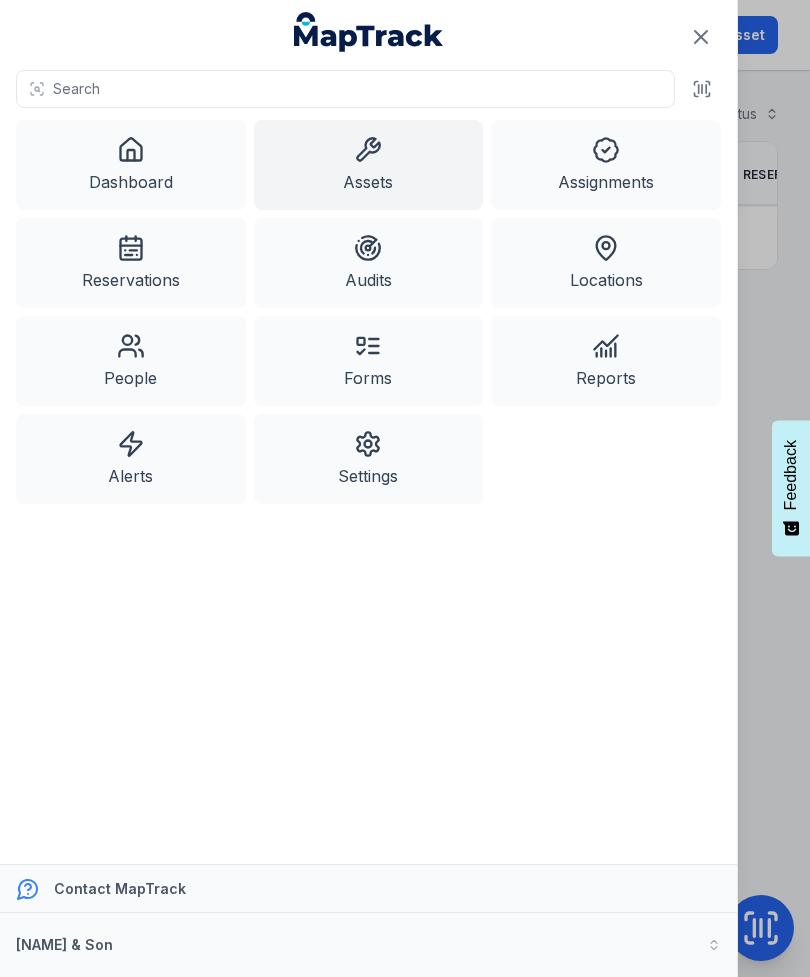 click on "Assets" at bounding box center [369, 165] 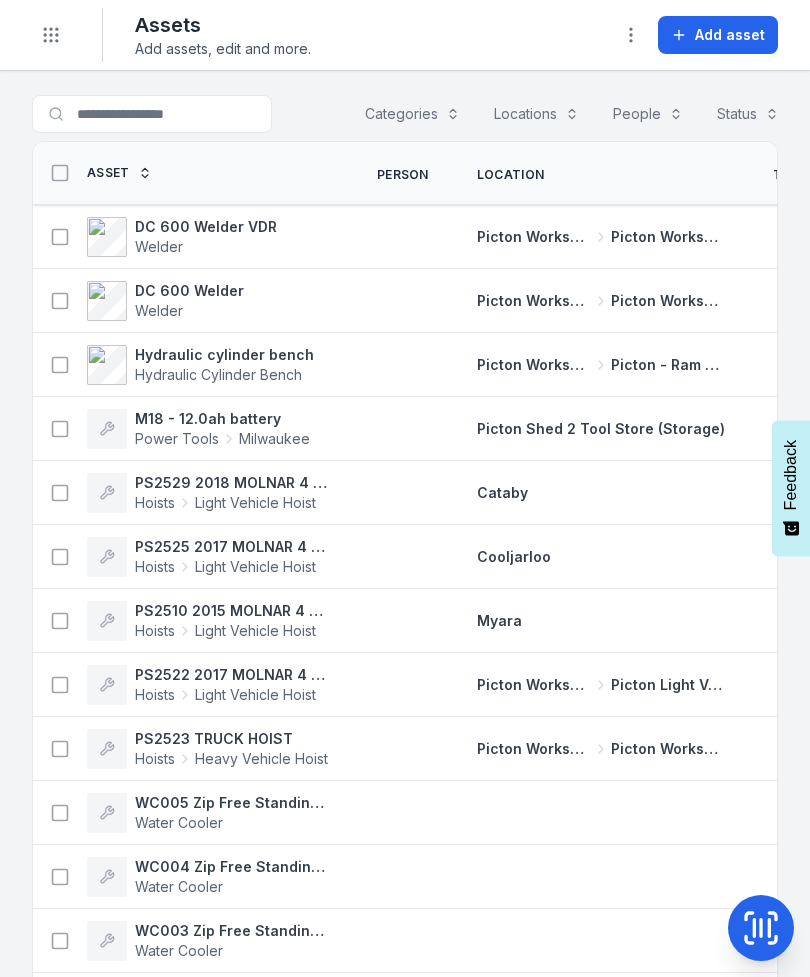 scroll, scrollTop: 0, scrollLeft: 0, axis: both 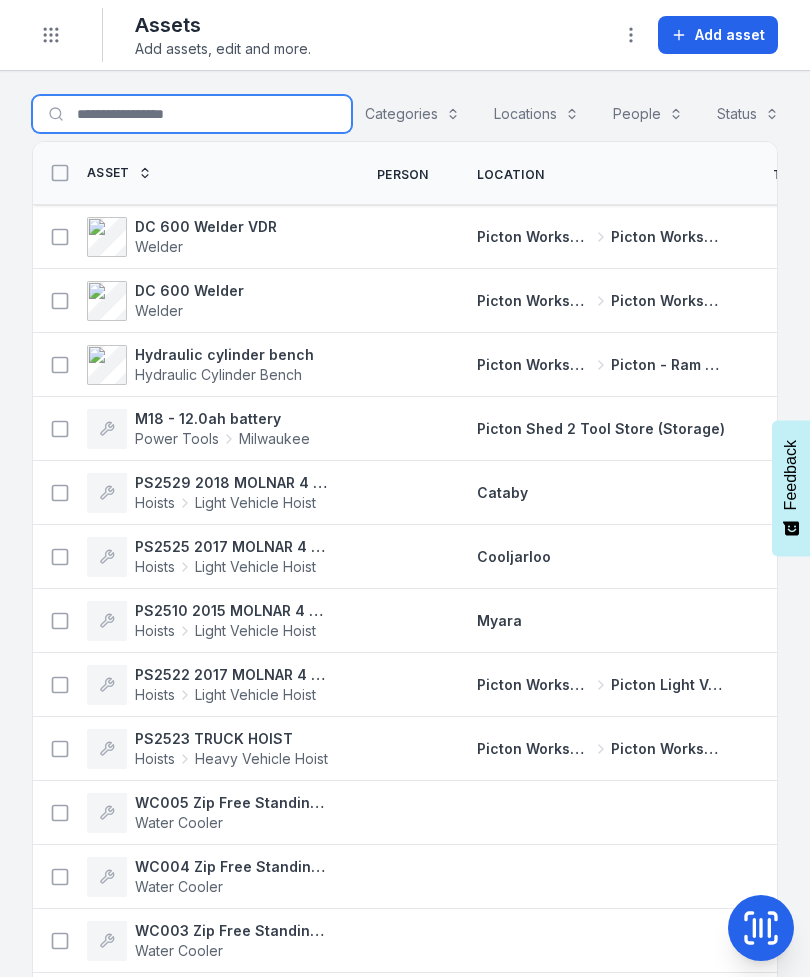 click on "Search for  assets" at bounding box center [192, 114] 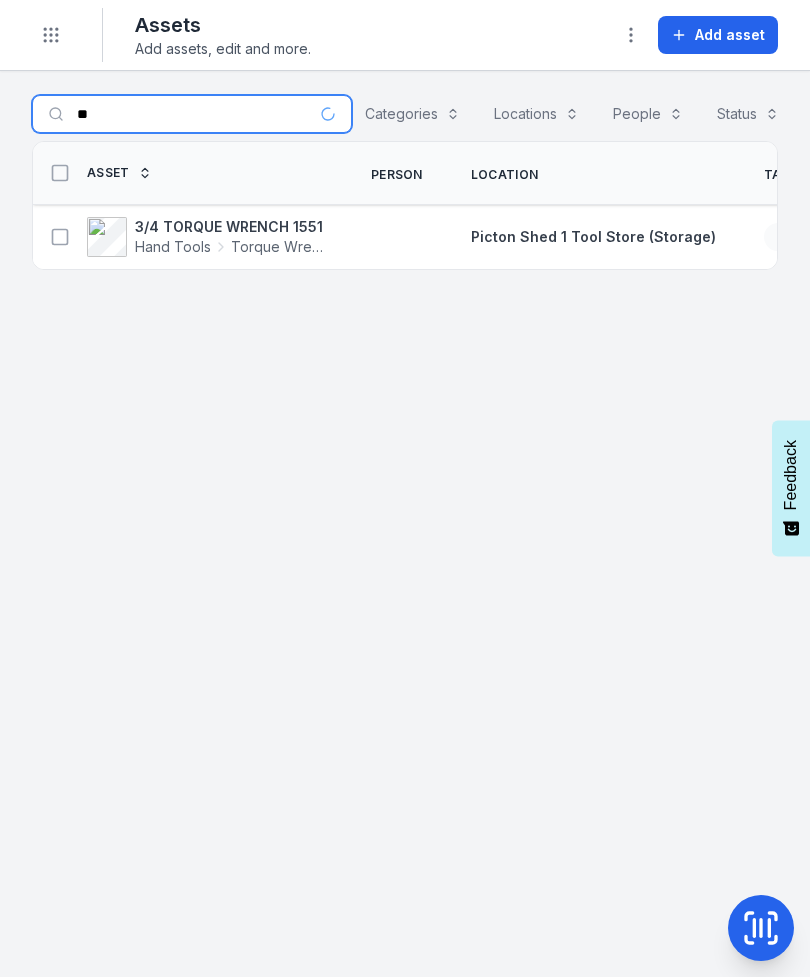 type on "*" 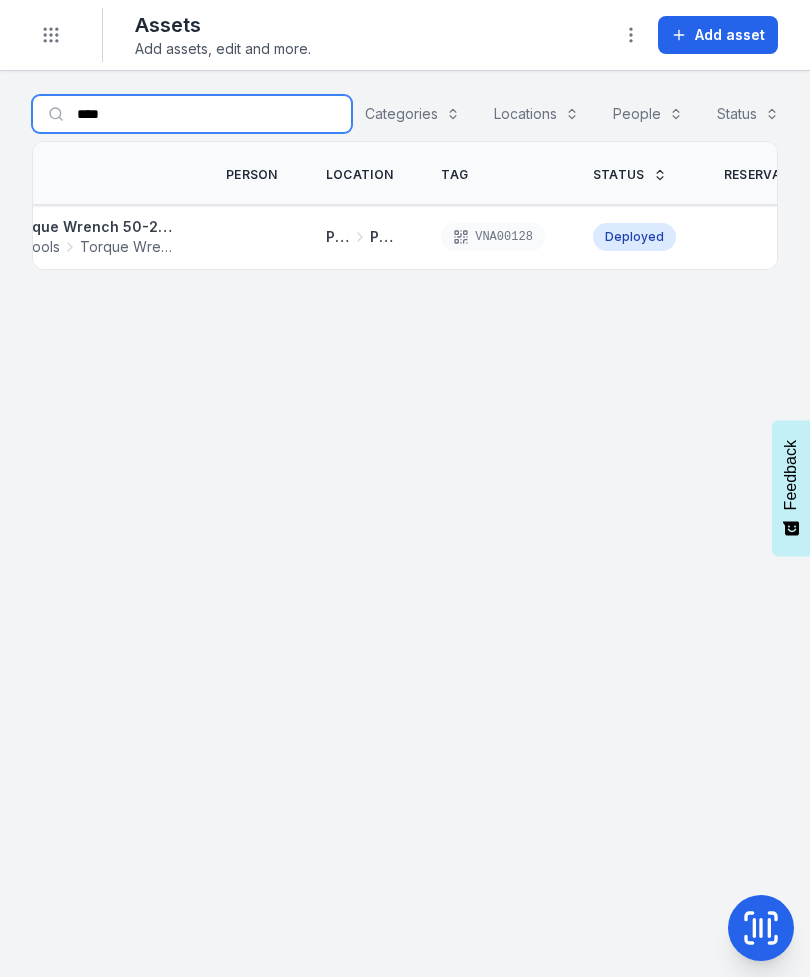 scroll, scrollTop: 0, scrollLeft: 124, axis: horizontal 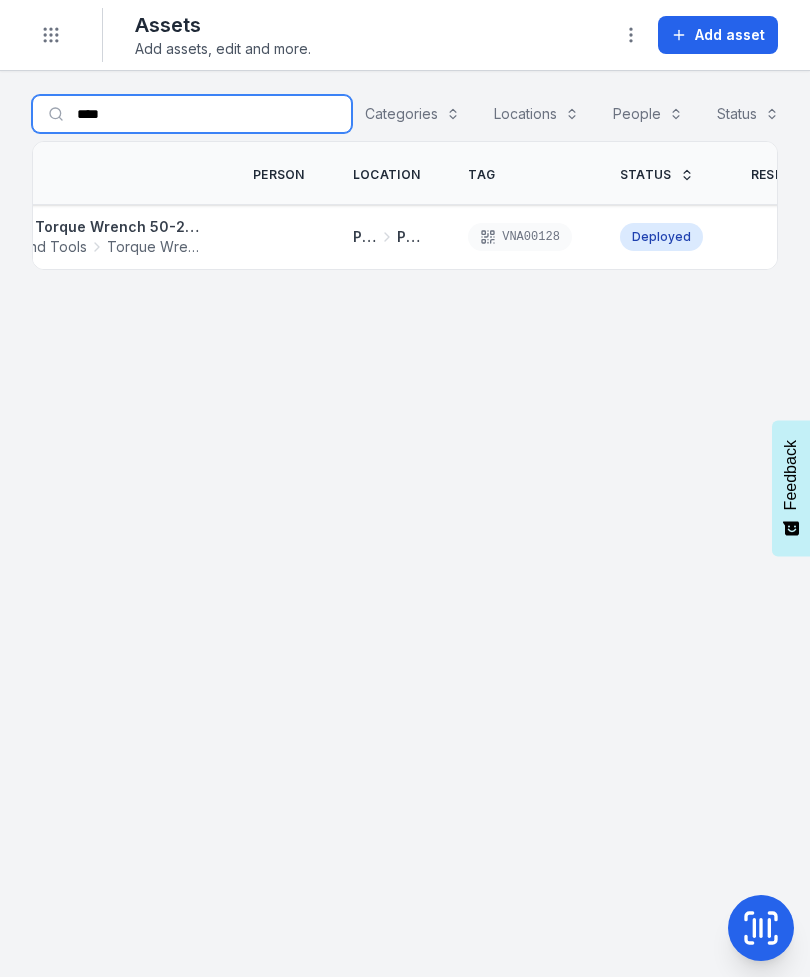 type on "****" 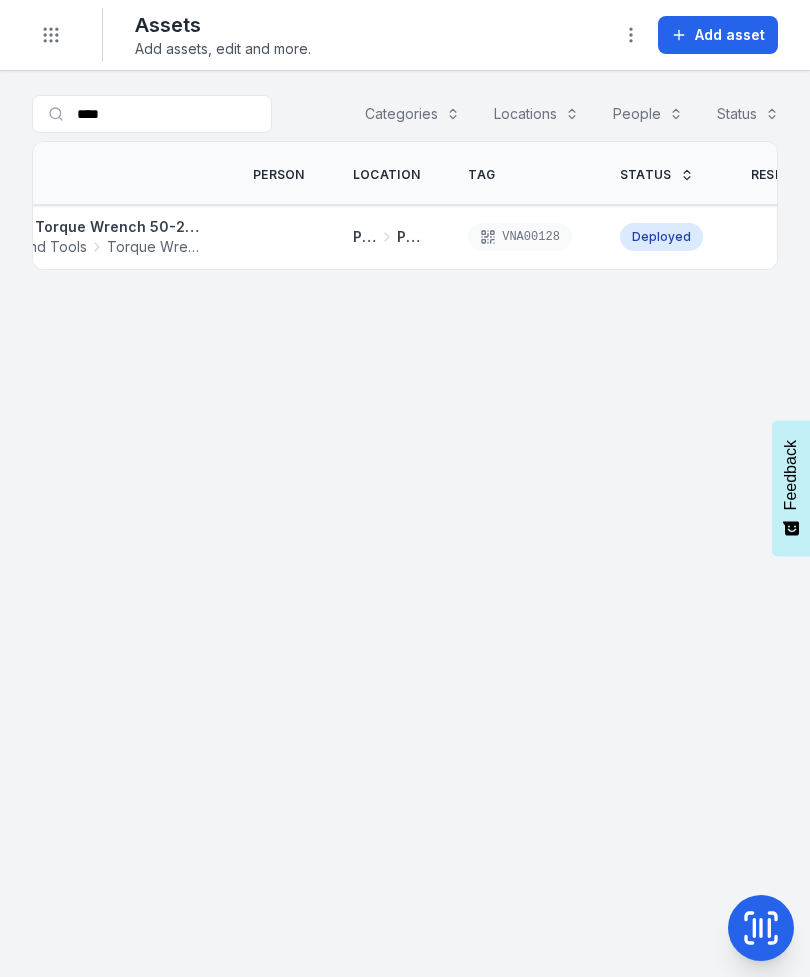 click on "1/2 Torque Wrench 50-250 ft/lbs [NUMBER]" at bounding box center [108, 227] 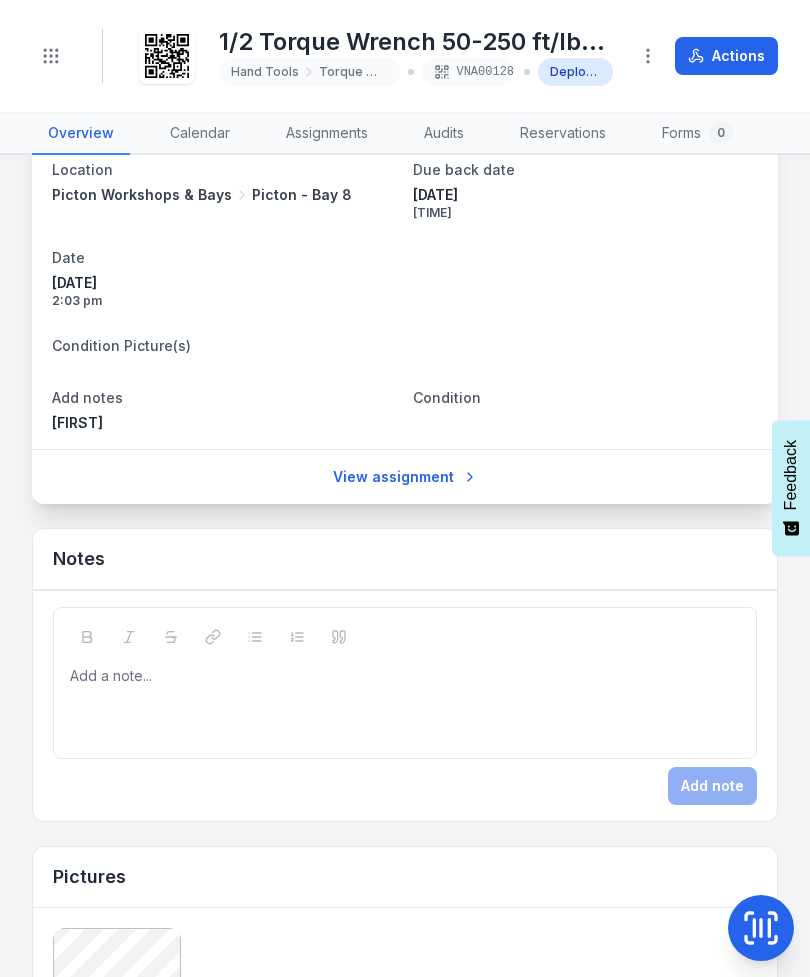 scroll, scrollTop: 1198, scrollLeft: 0, axis: vertical 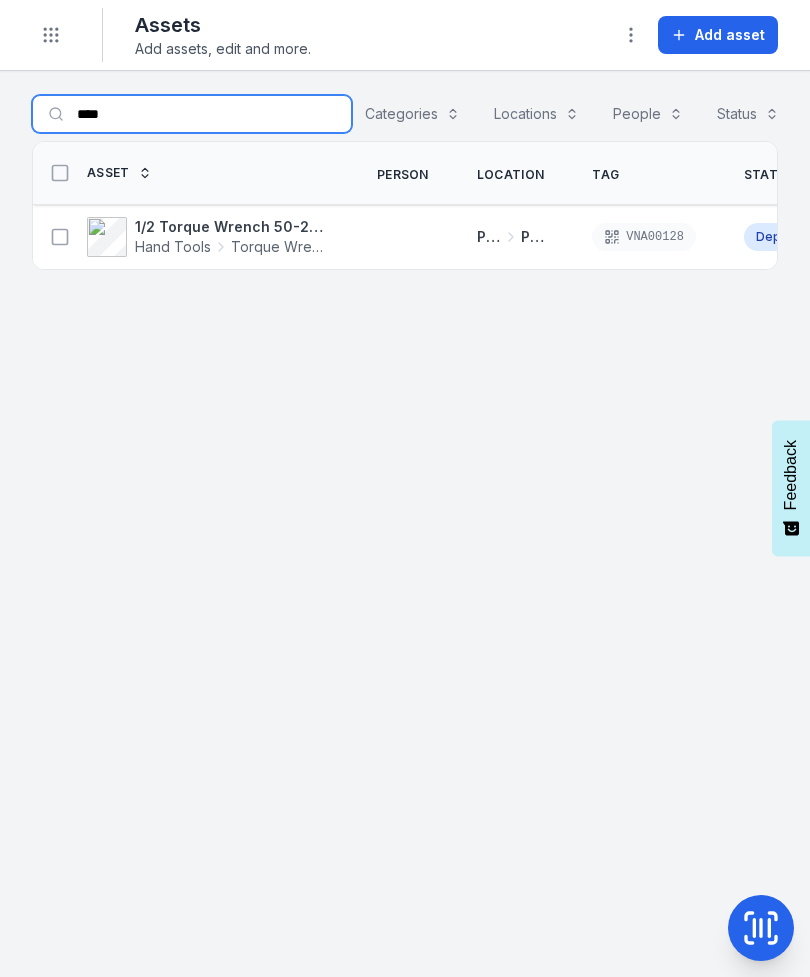 click on "****" at bounding box center (192, 114) 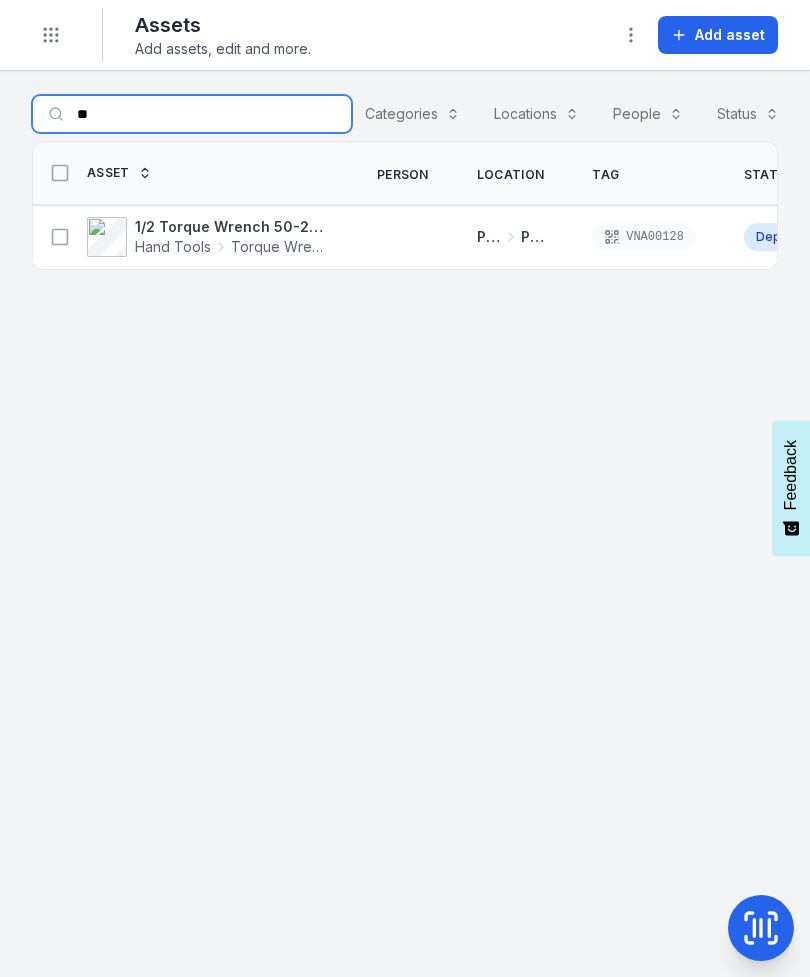 type on "*" 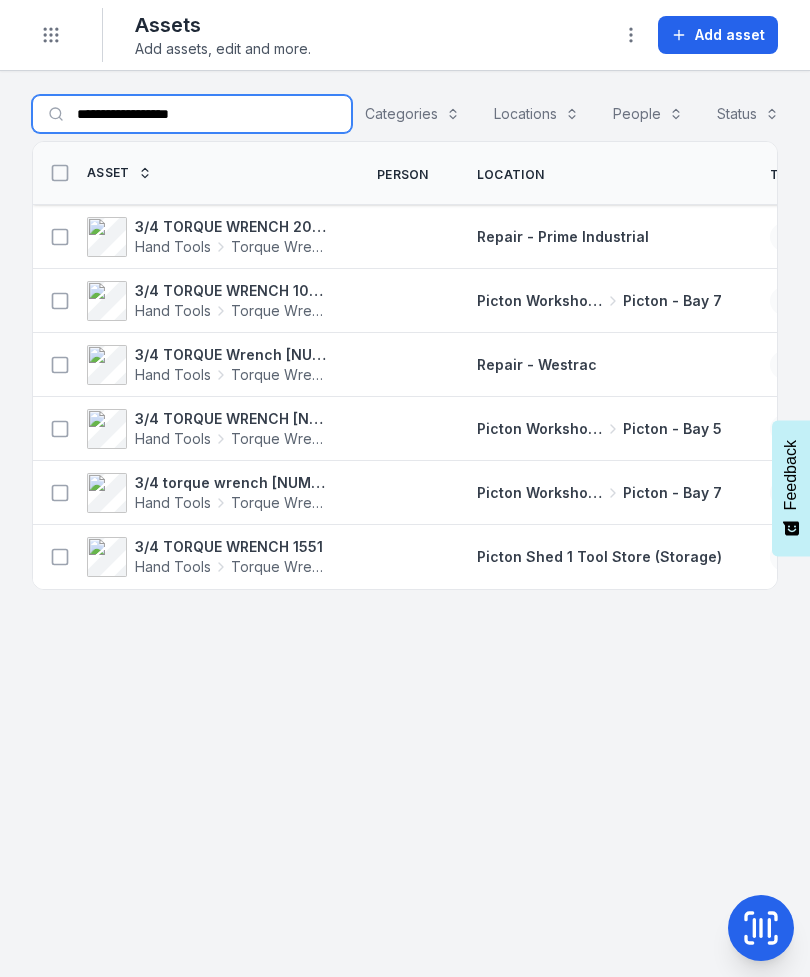 type on "**********" 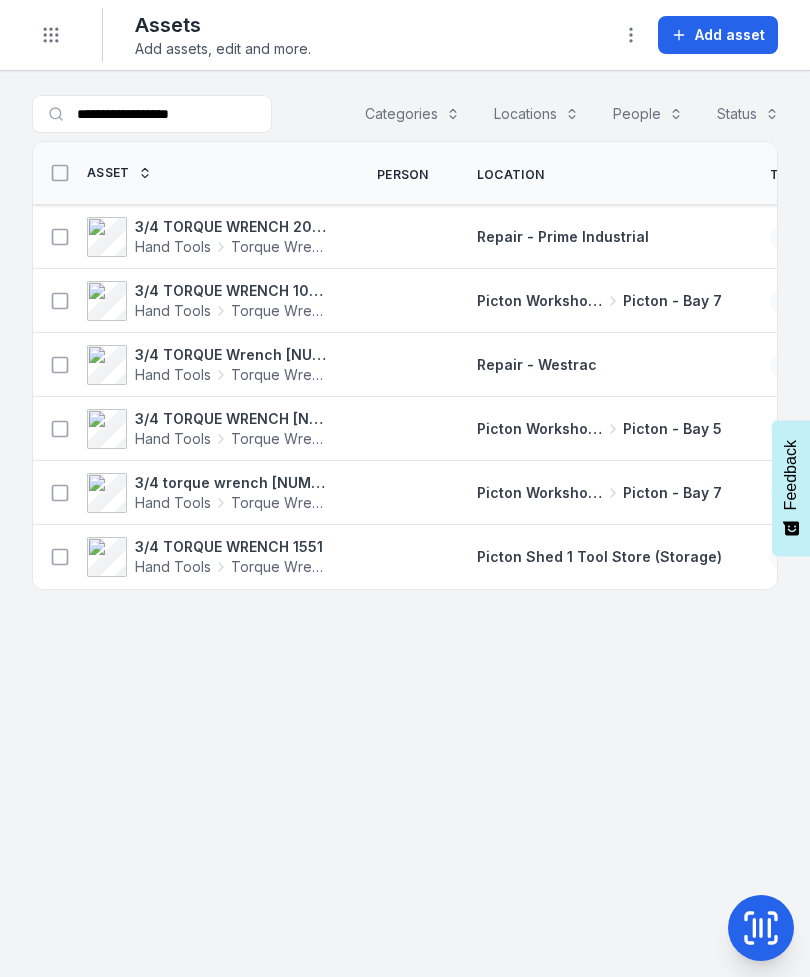 click on "Toggle Navigation" at bounding box center [51, 35] 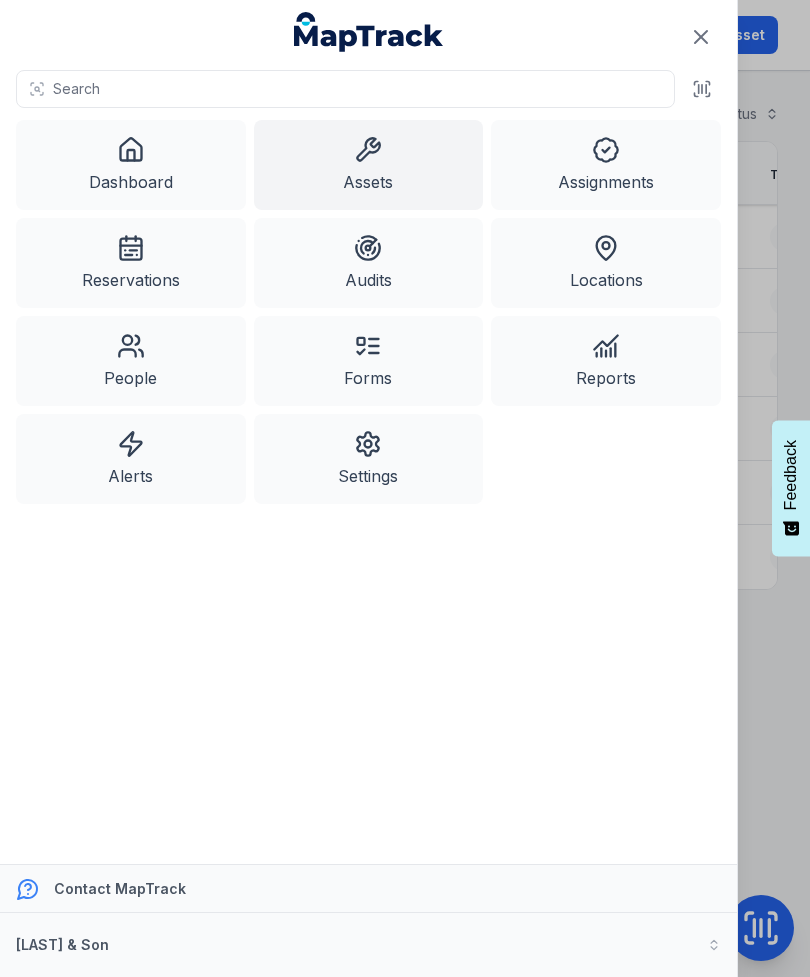 click on "Dashboard" at bounding box center [131, 165] 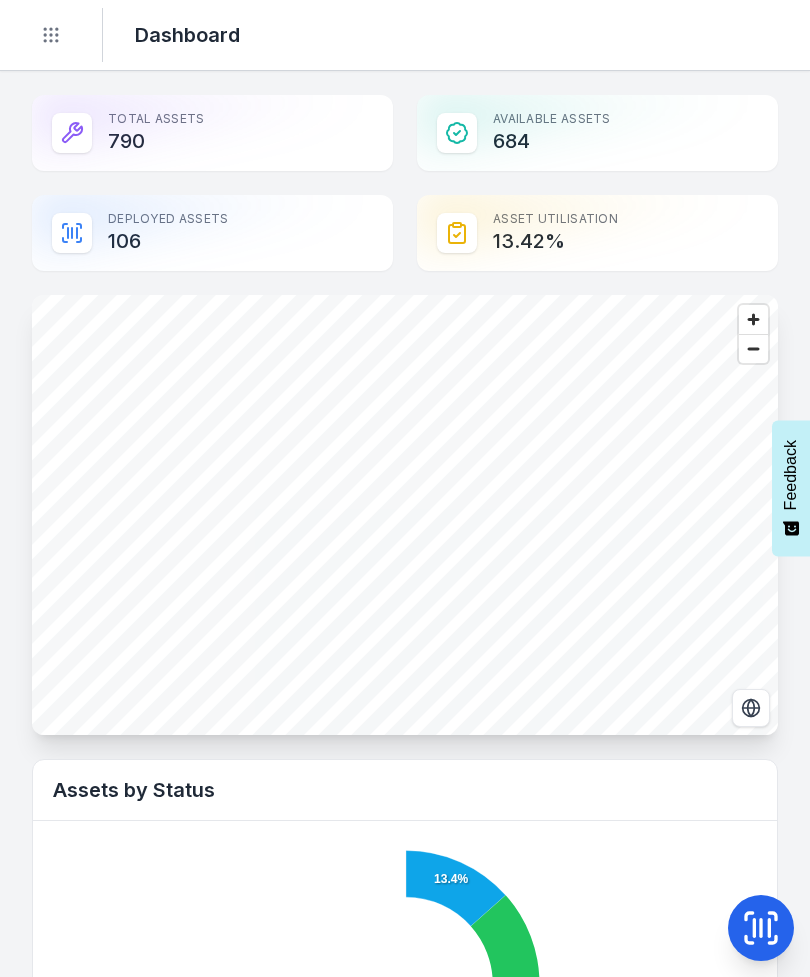 scroll, scrollTop: 0, scrollLeft: 0, axis: both 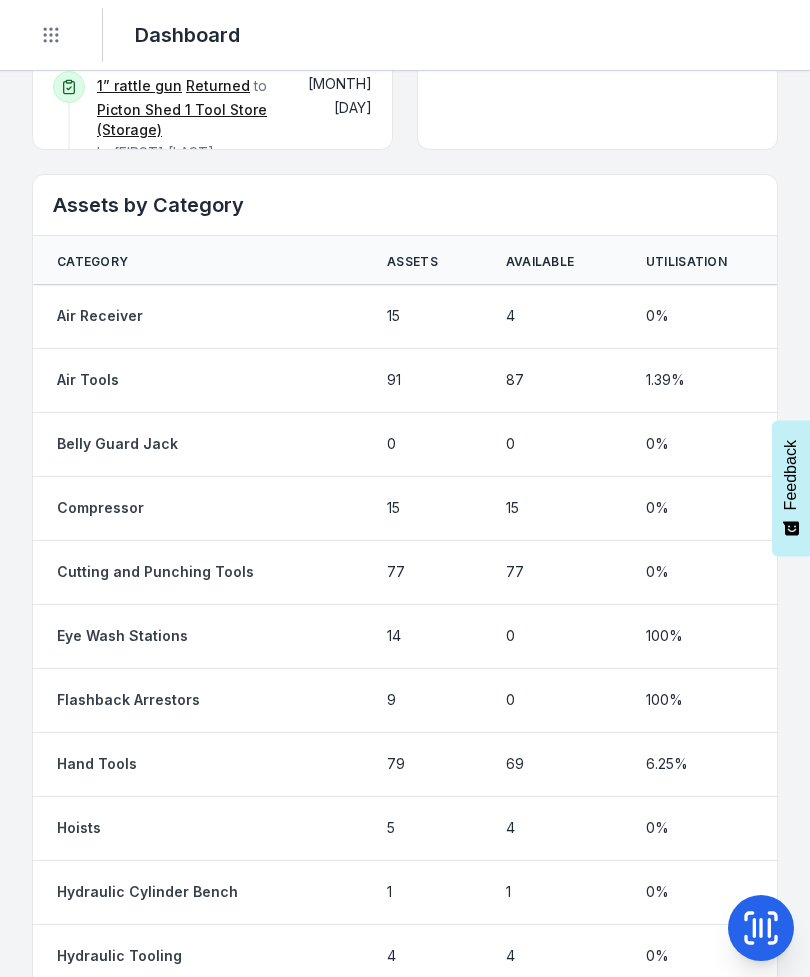 click at bounding box center [761, 928] 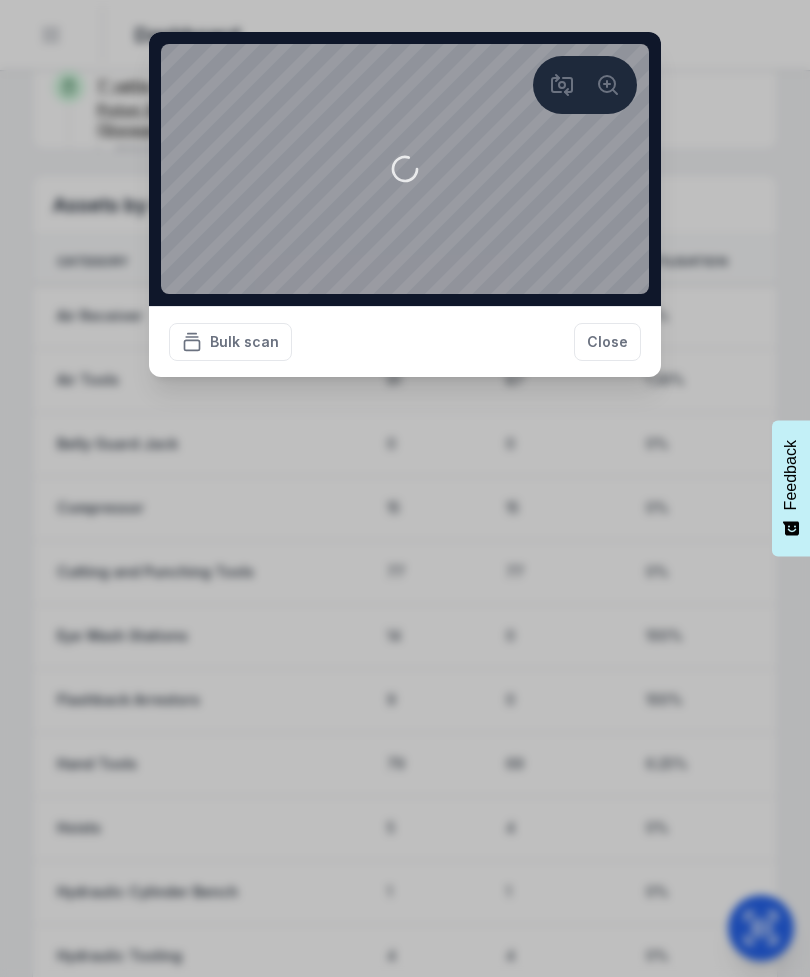 click on "Bulk scan" at bounding box center (230, 342) 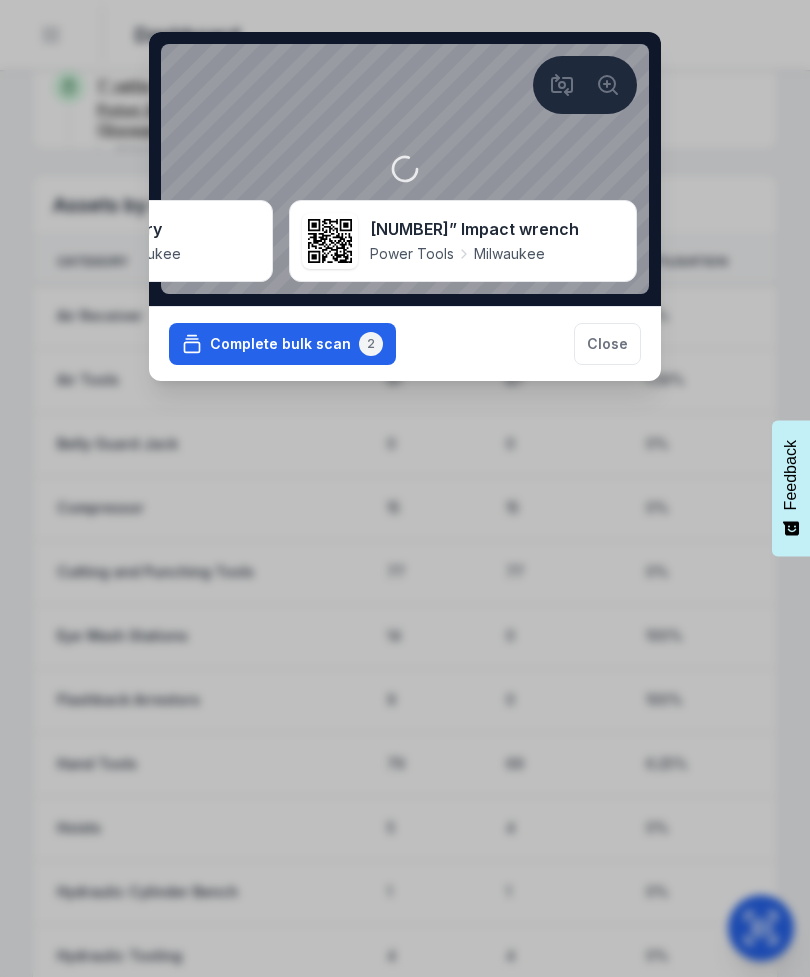 click on "Complete bulk scan 2" at bounding box center [282, 344] 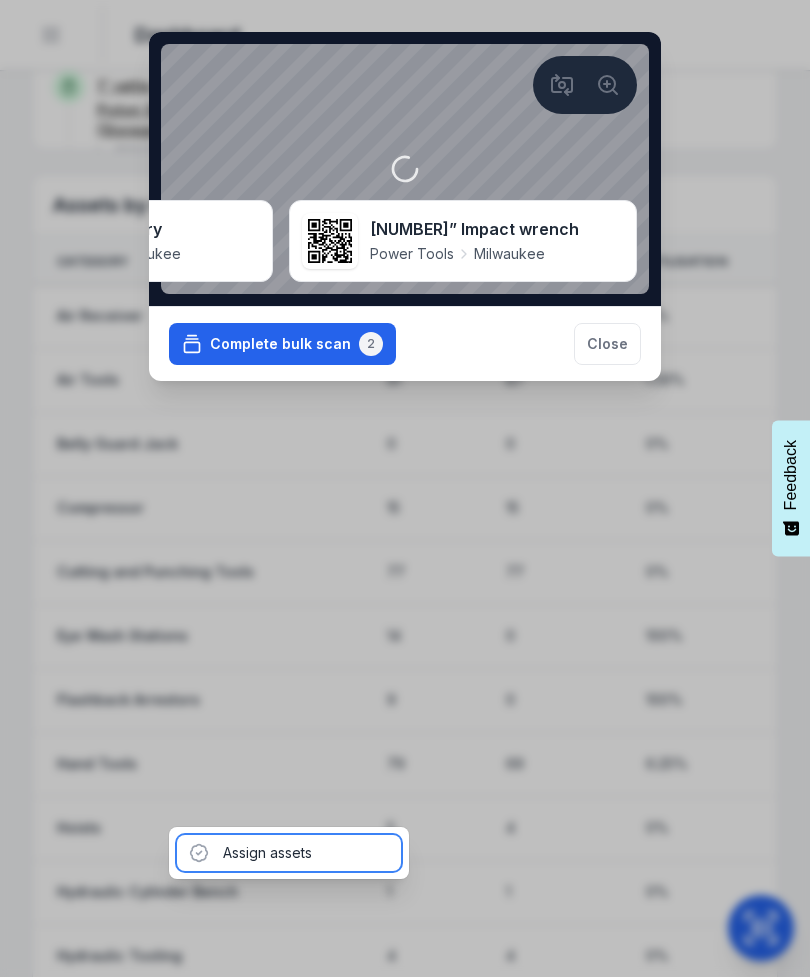 click on "Assign assets" at bounding box center (289, 853) 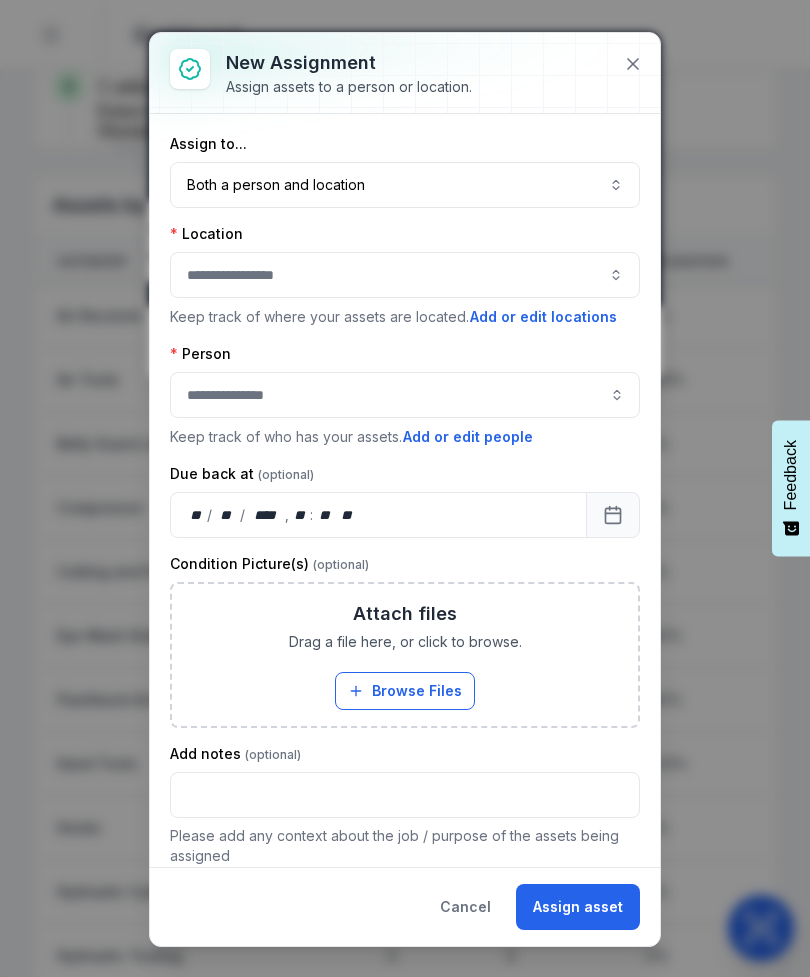 click on "Both a person and location ****" at bounding box center [405, 185] 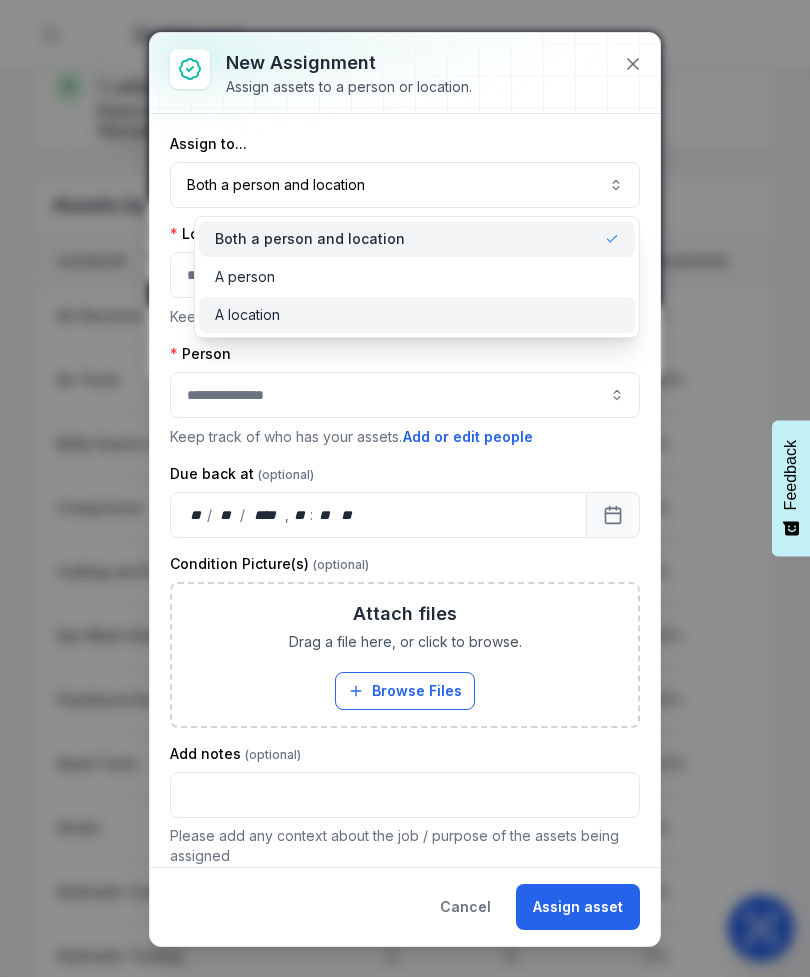 click on "A location" at bounding box center (417, 315) 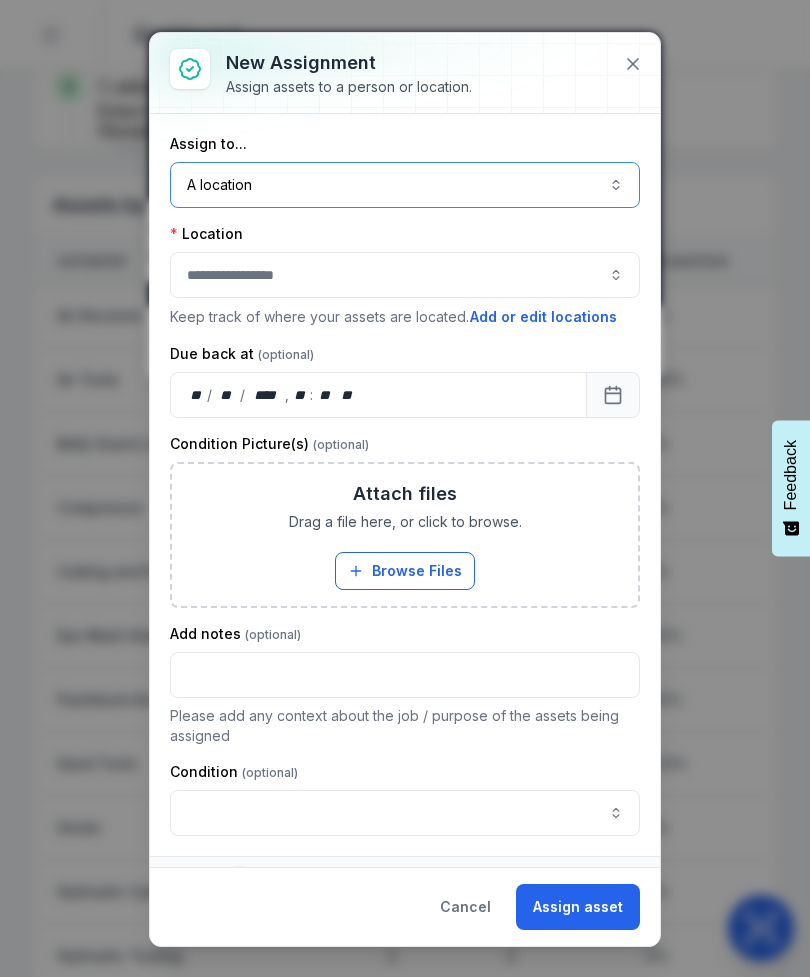 click at bounding box center (405, 275) 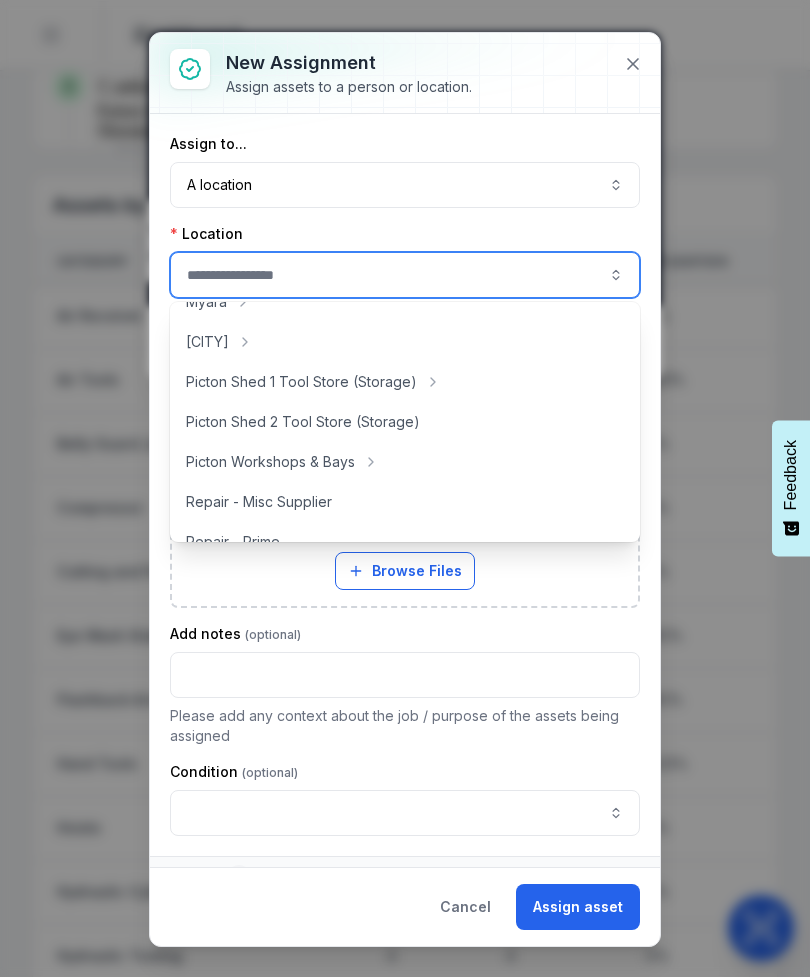 scroll, scrollTop: 358, scrollLeft: 0, axis: vertical 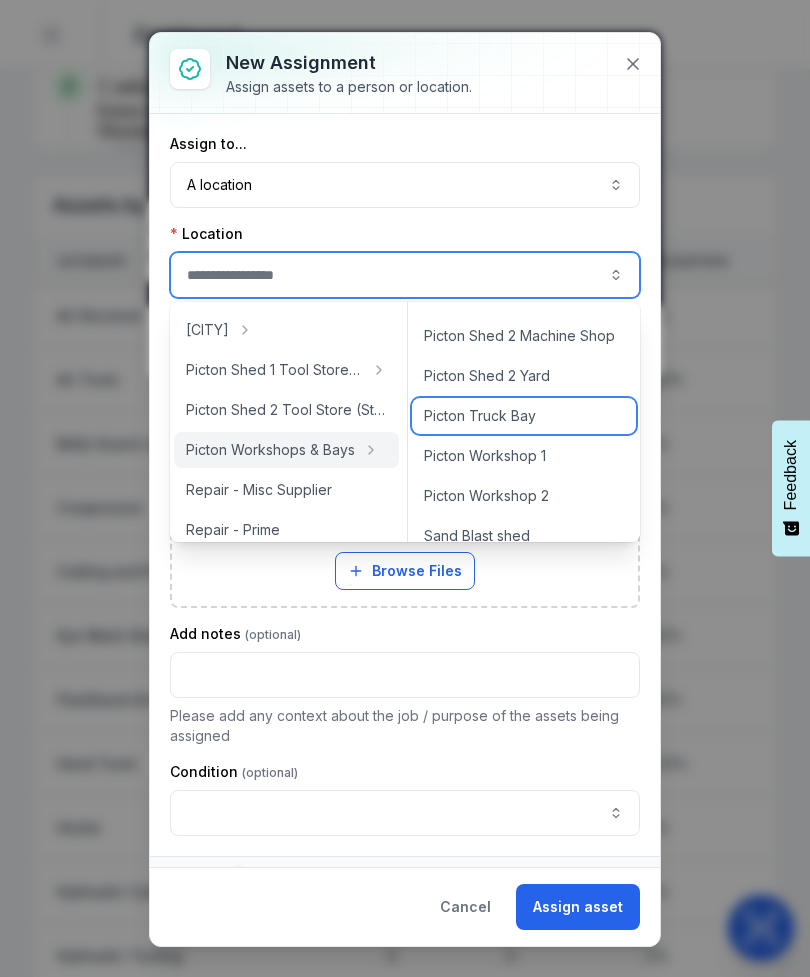 click on "Picton Truck Bay" at bounding box center [480, 416] 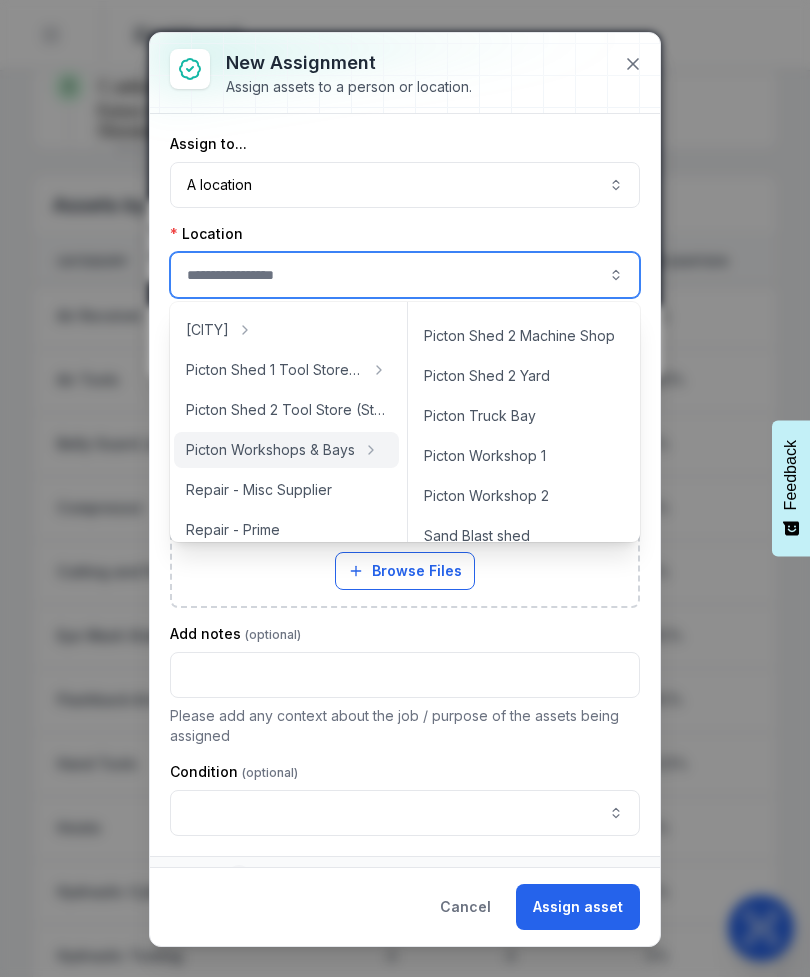 type on "**********" 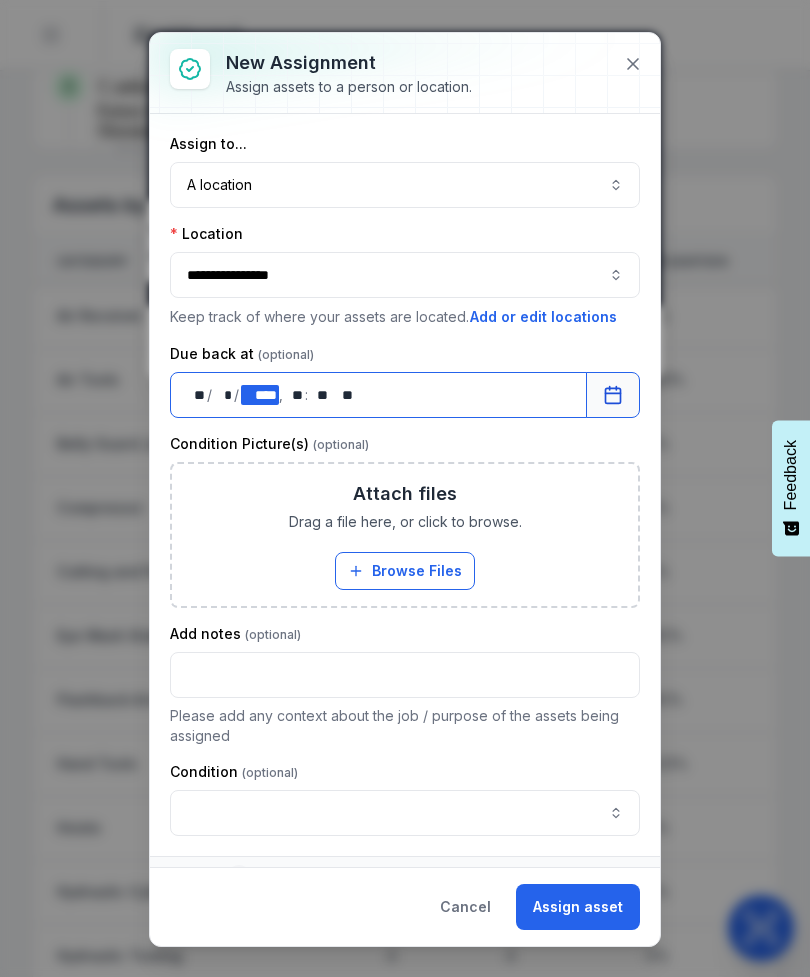 click on "** **" at bounding box center (295, 395) 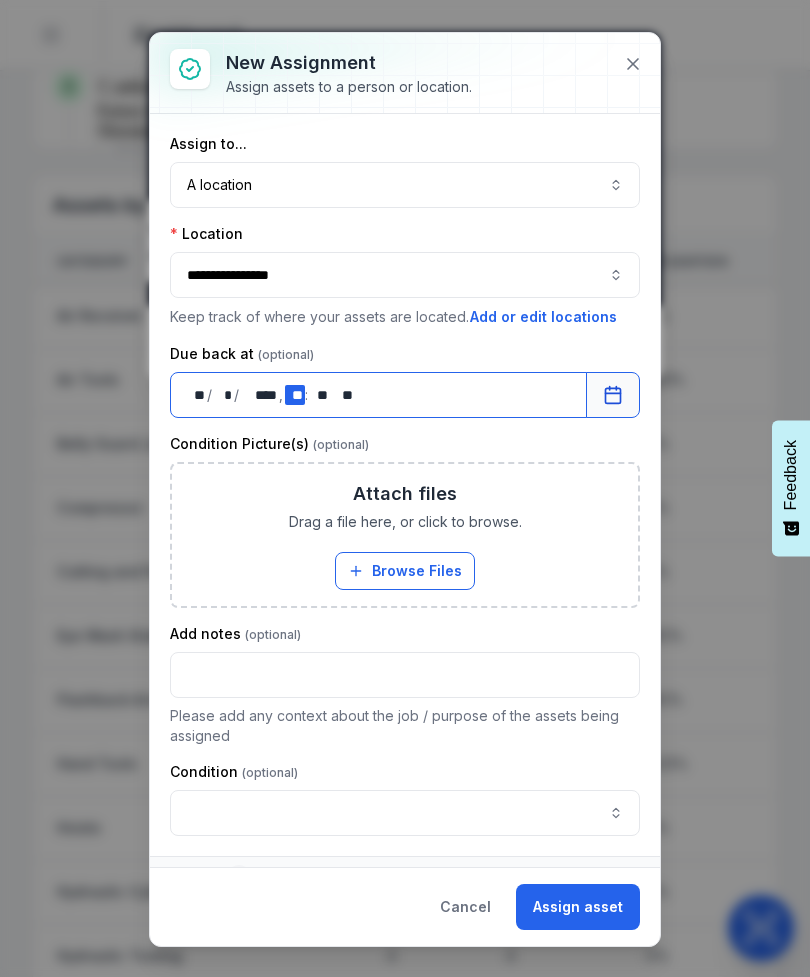 click on "** **" at bounding box center [295, 395] 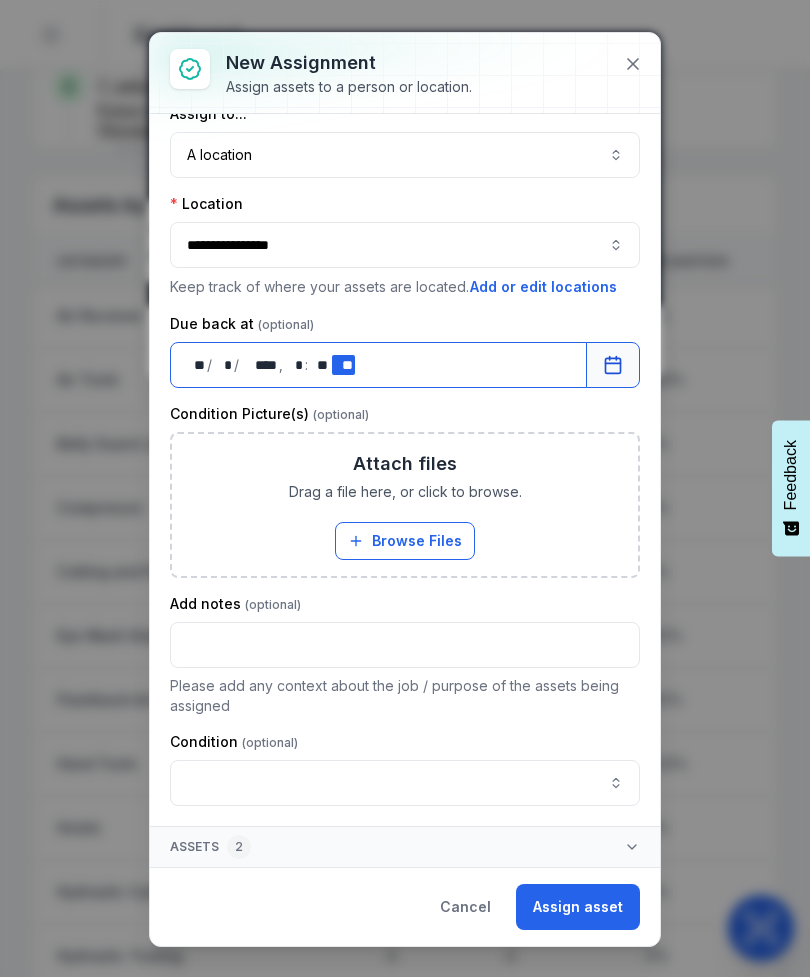 scroll, scrollTop: 30, scrollLeft: 0, axis: vertical 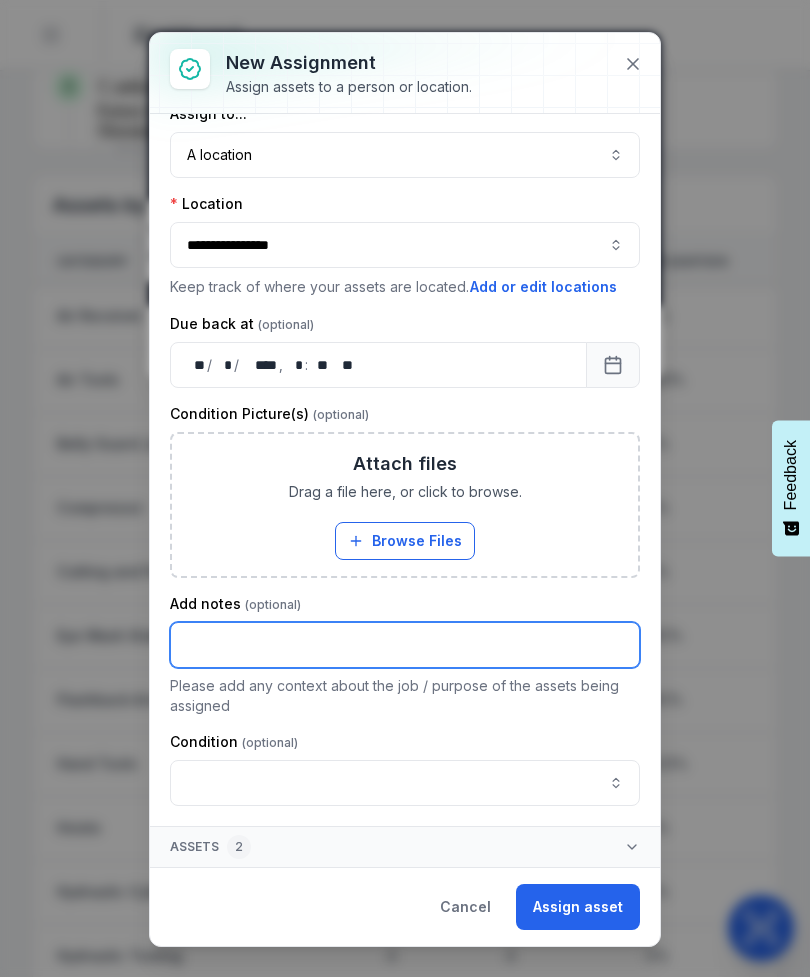 click at bounding box center (405, 645) 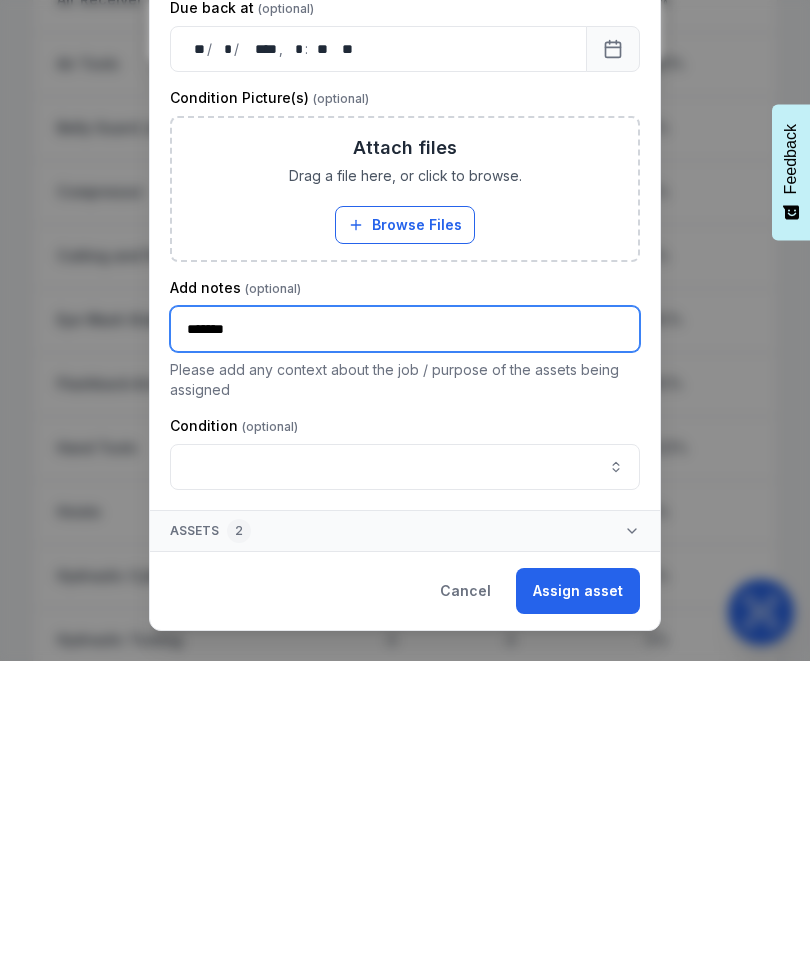 type on "*******" 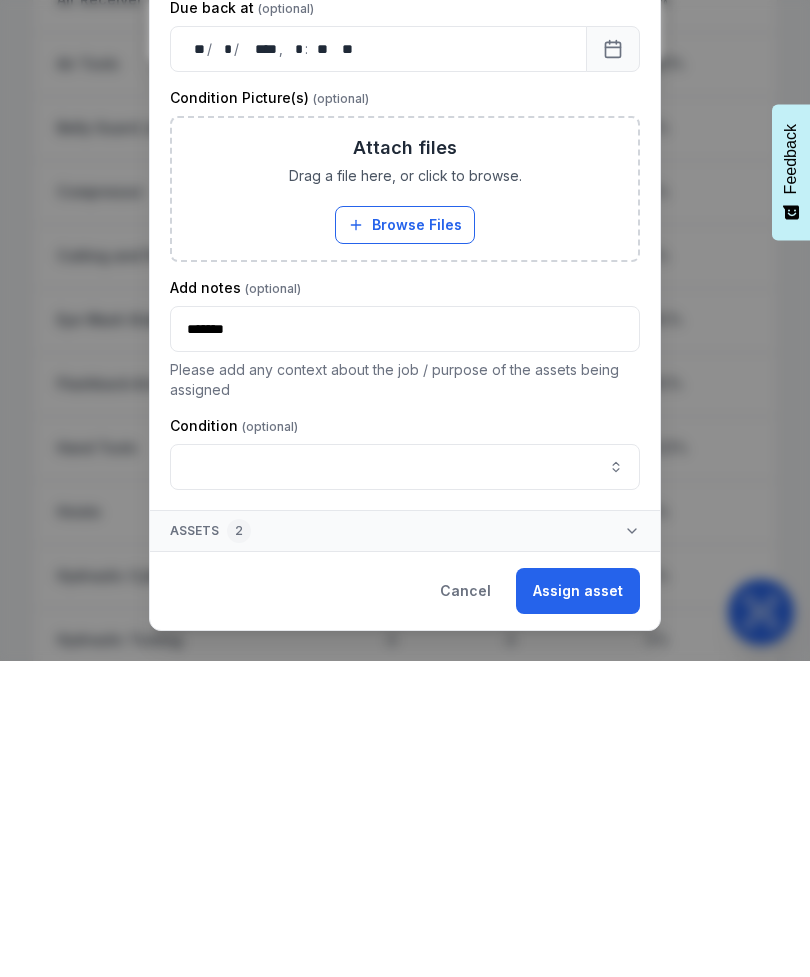 click on "Assign asset" at bounding box center [578, 907] 